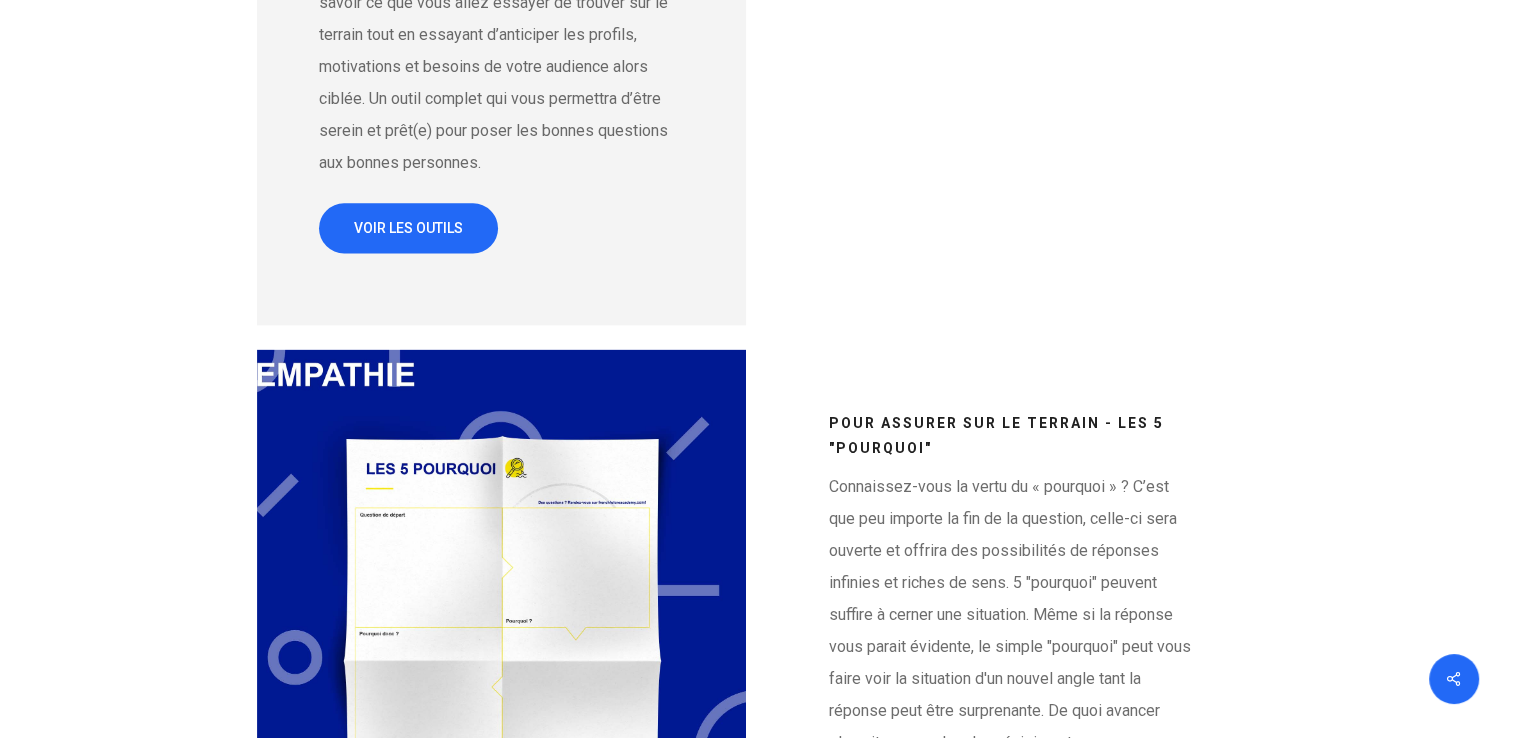 scroll, scrollTop: 3020, scrollLeft: 0, axis: vertical 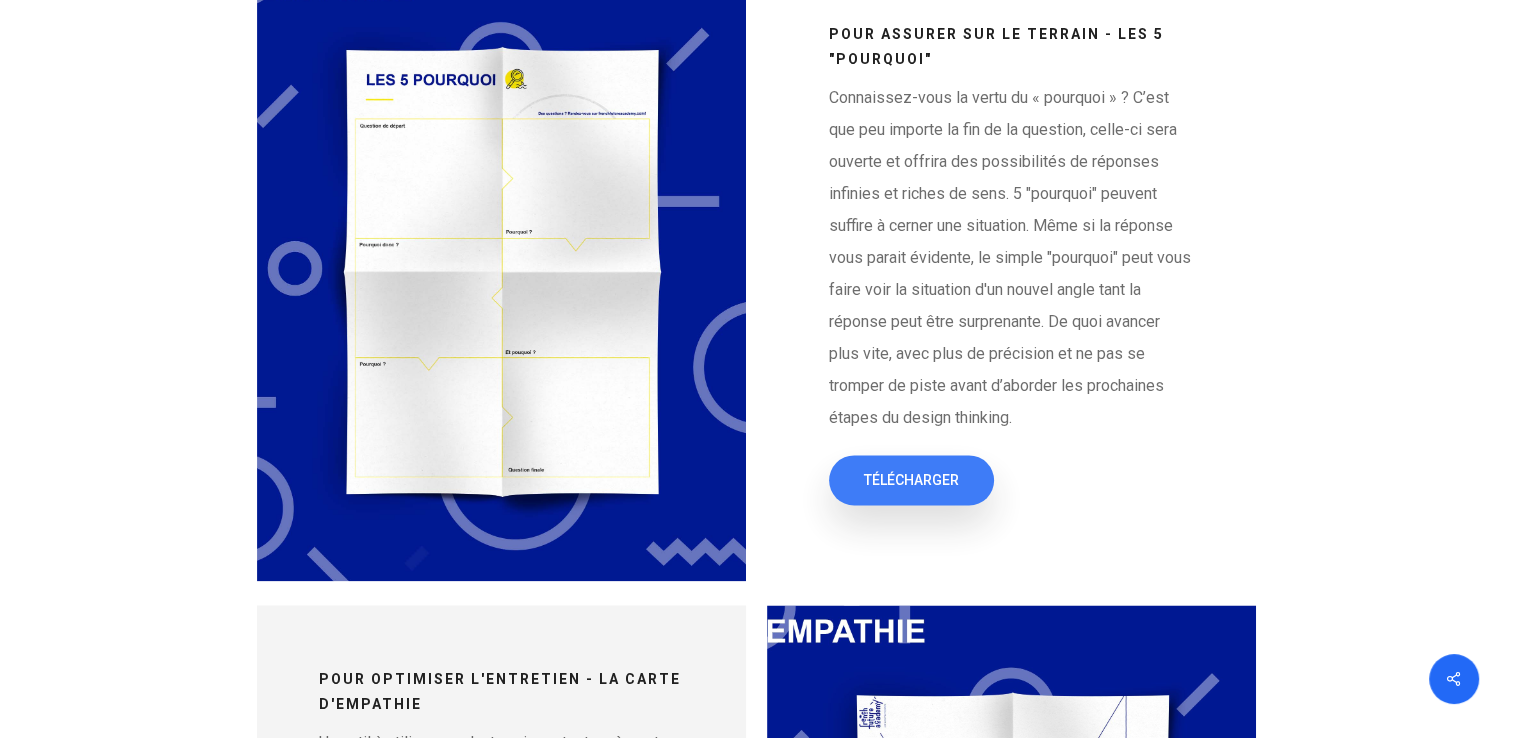 click on "TÉLÉCHARGER" at bounding box center (911, 480) 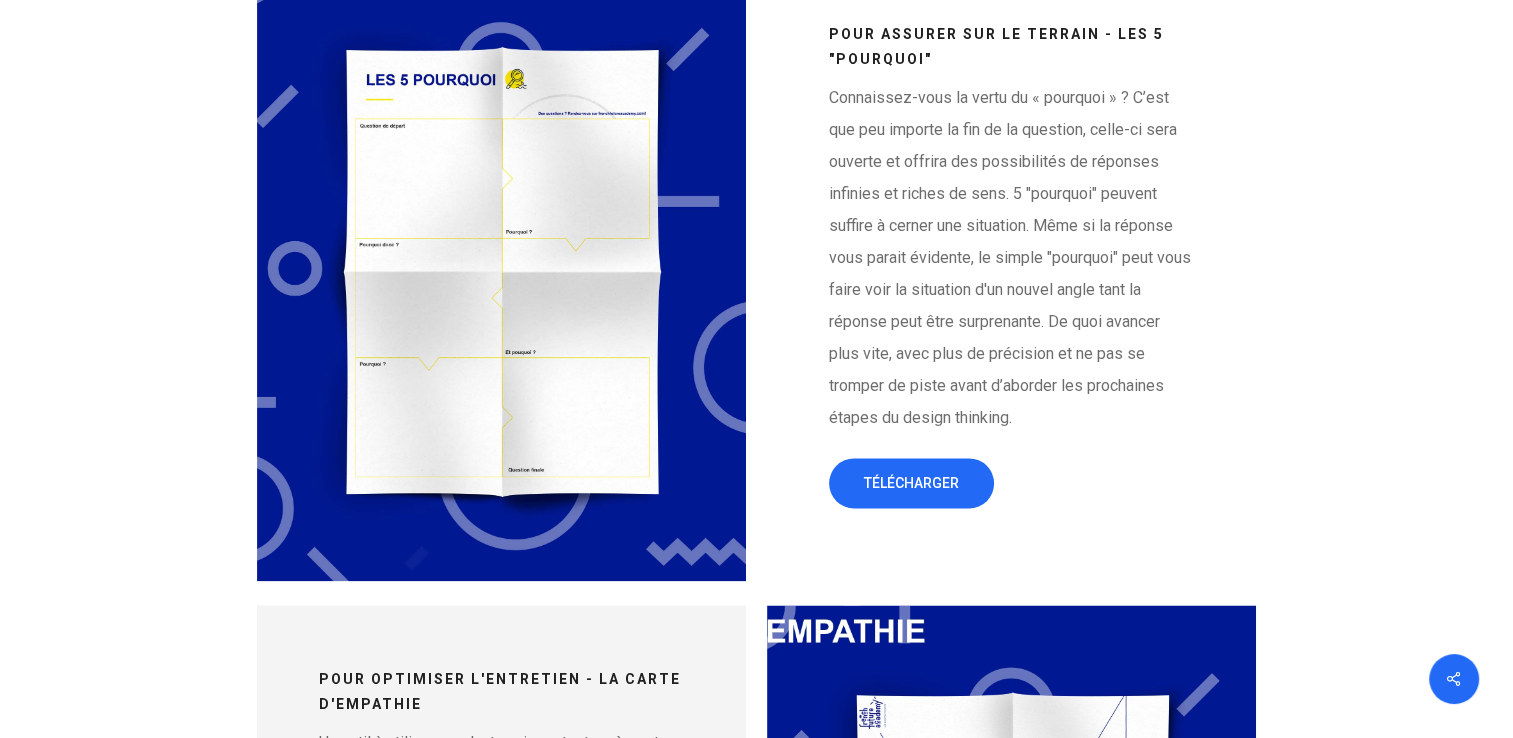 click at bounding box center (502, 270) 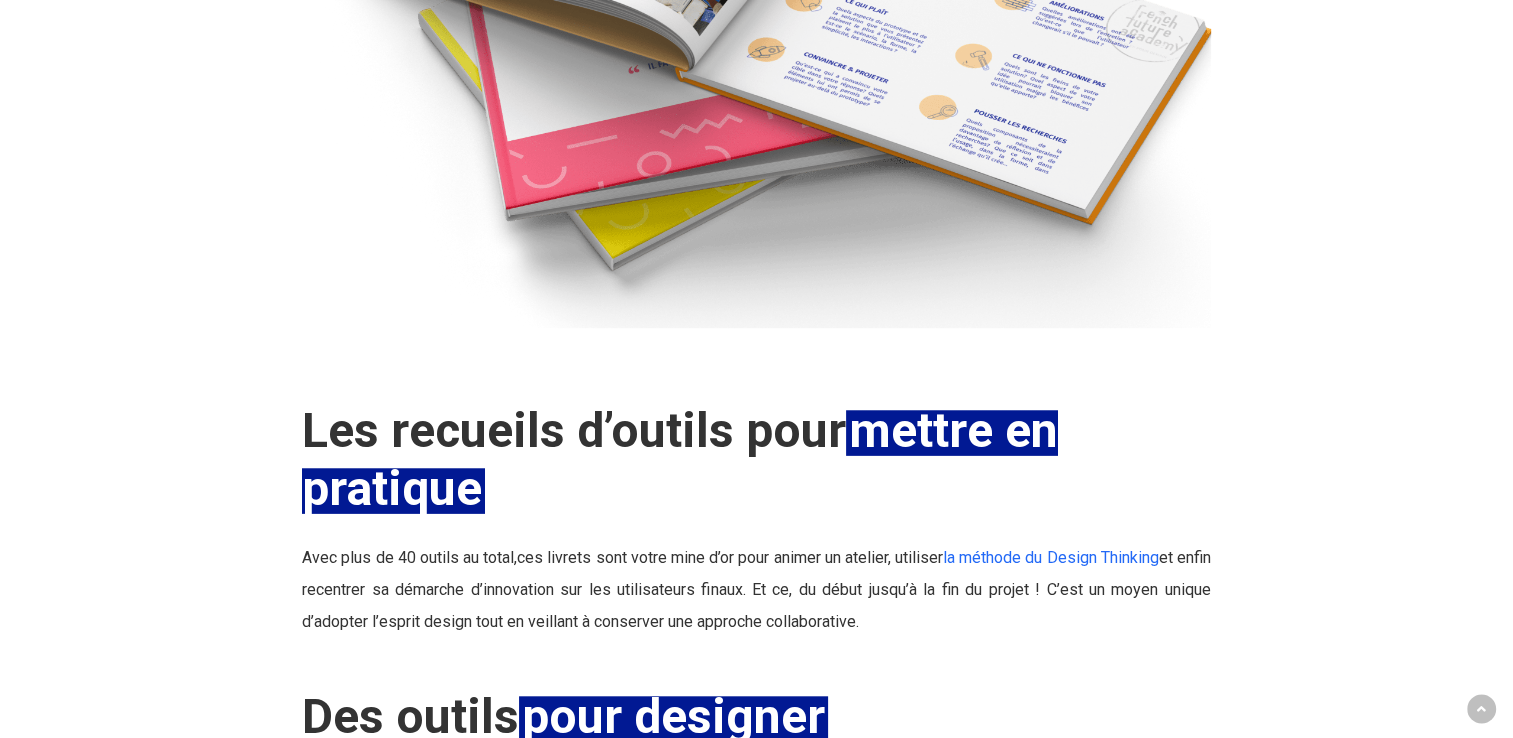 scroll, scrollTop: 1600, scrollLeft: 0, axis: vertical 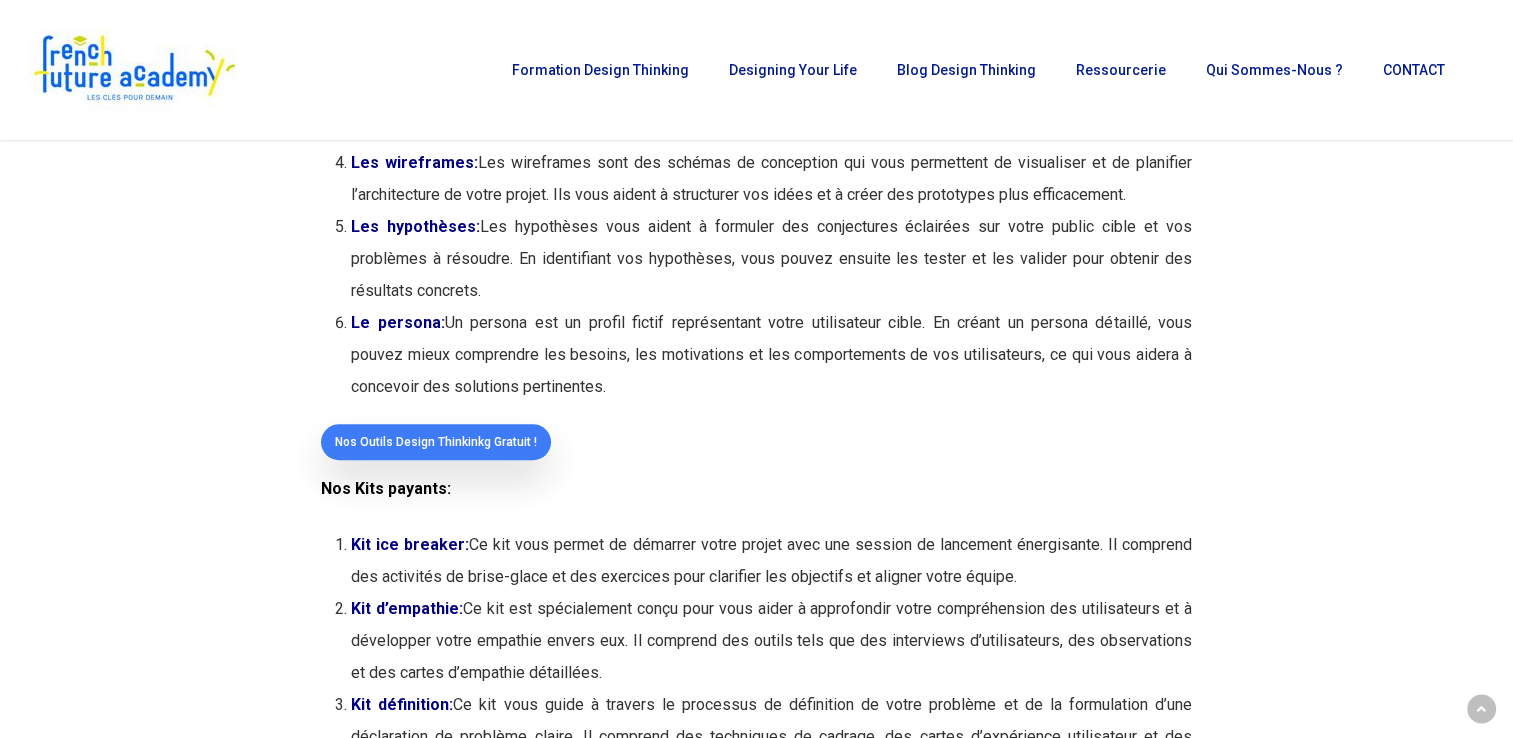 click on "Nos outils Design Thinkinkg gratuit !" at bounding box center [436, 442] 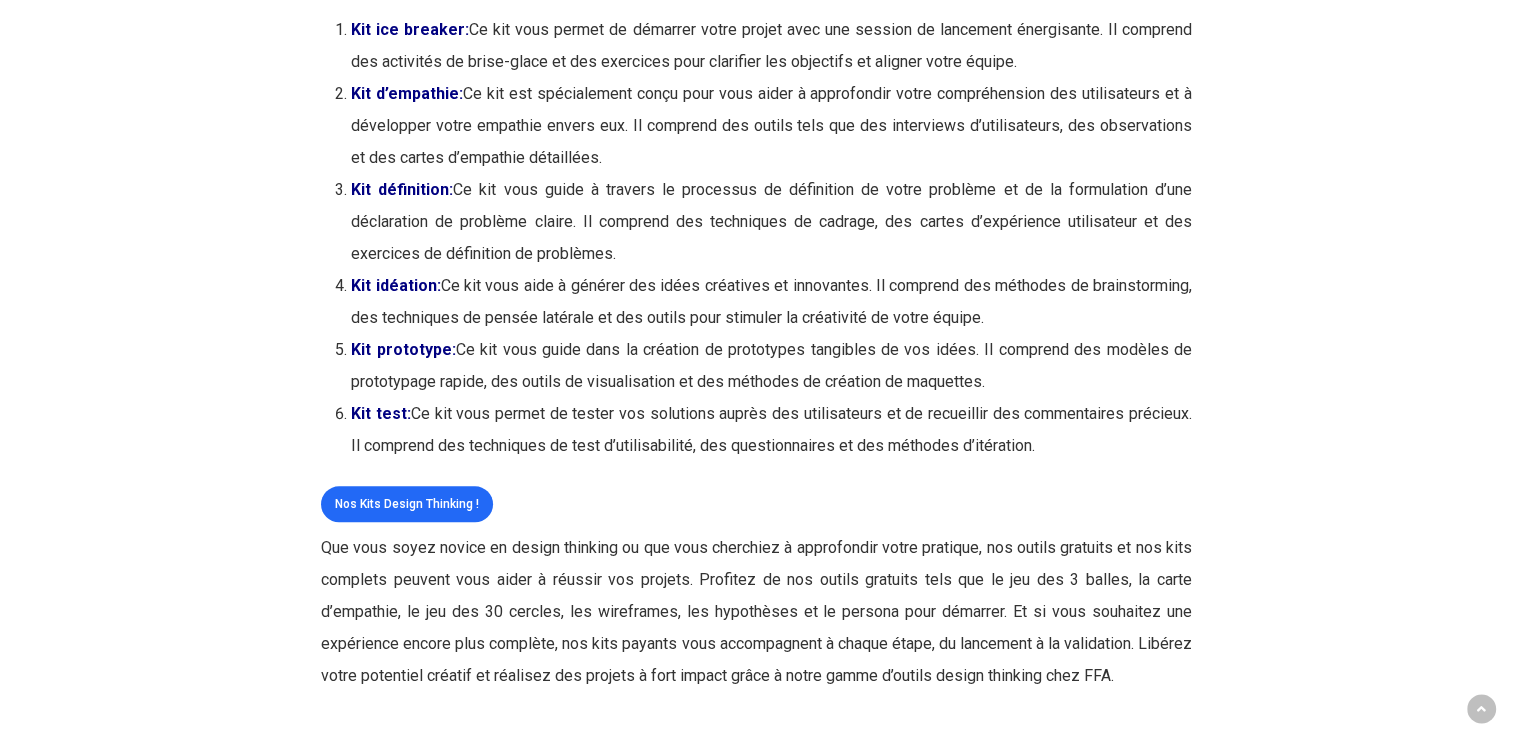 scroll, scrollTop: 1448, scrollLeft: 0, axis: vertical 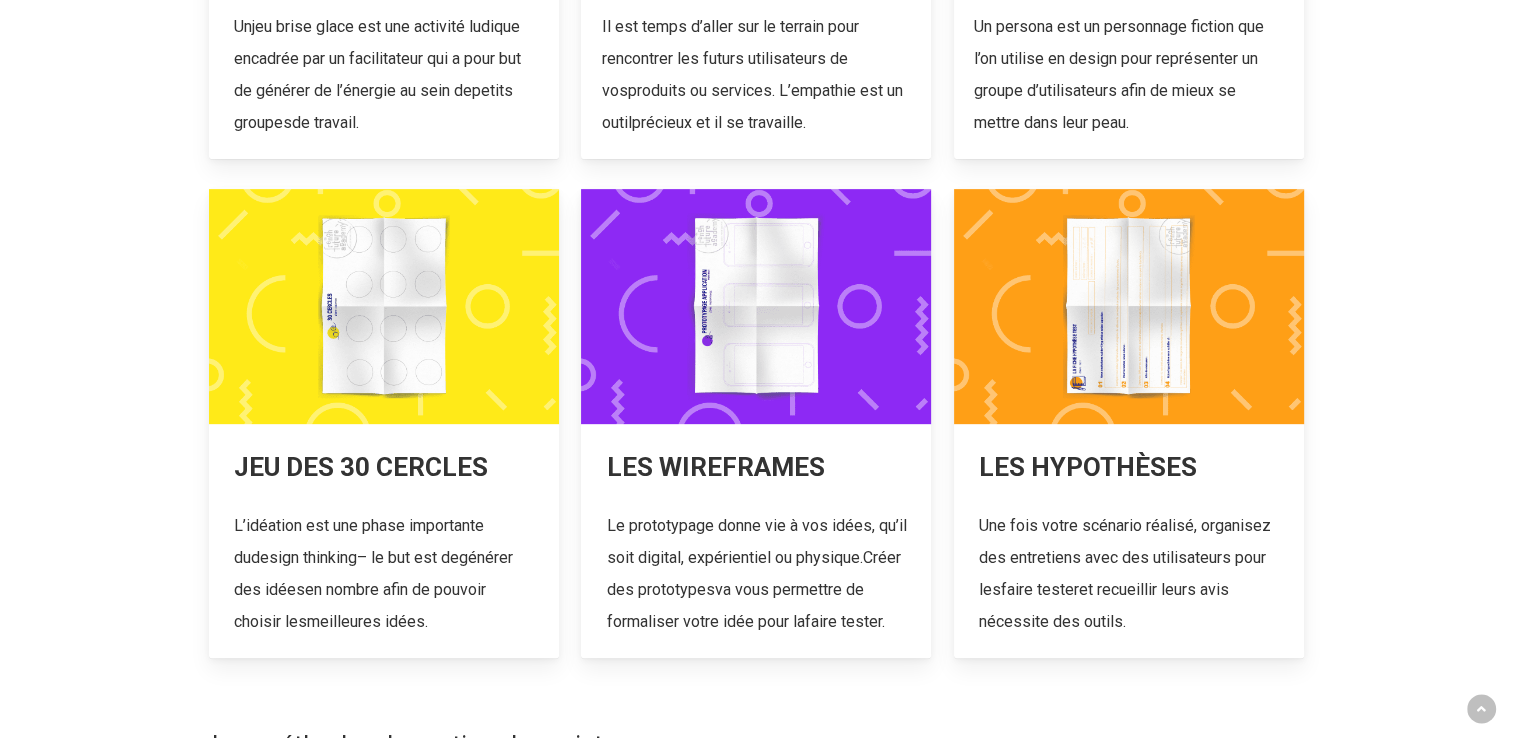click at bounding box center (756, 423) 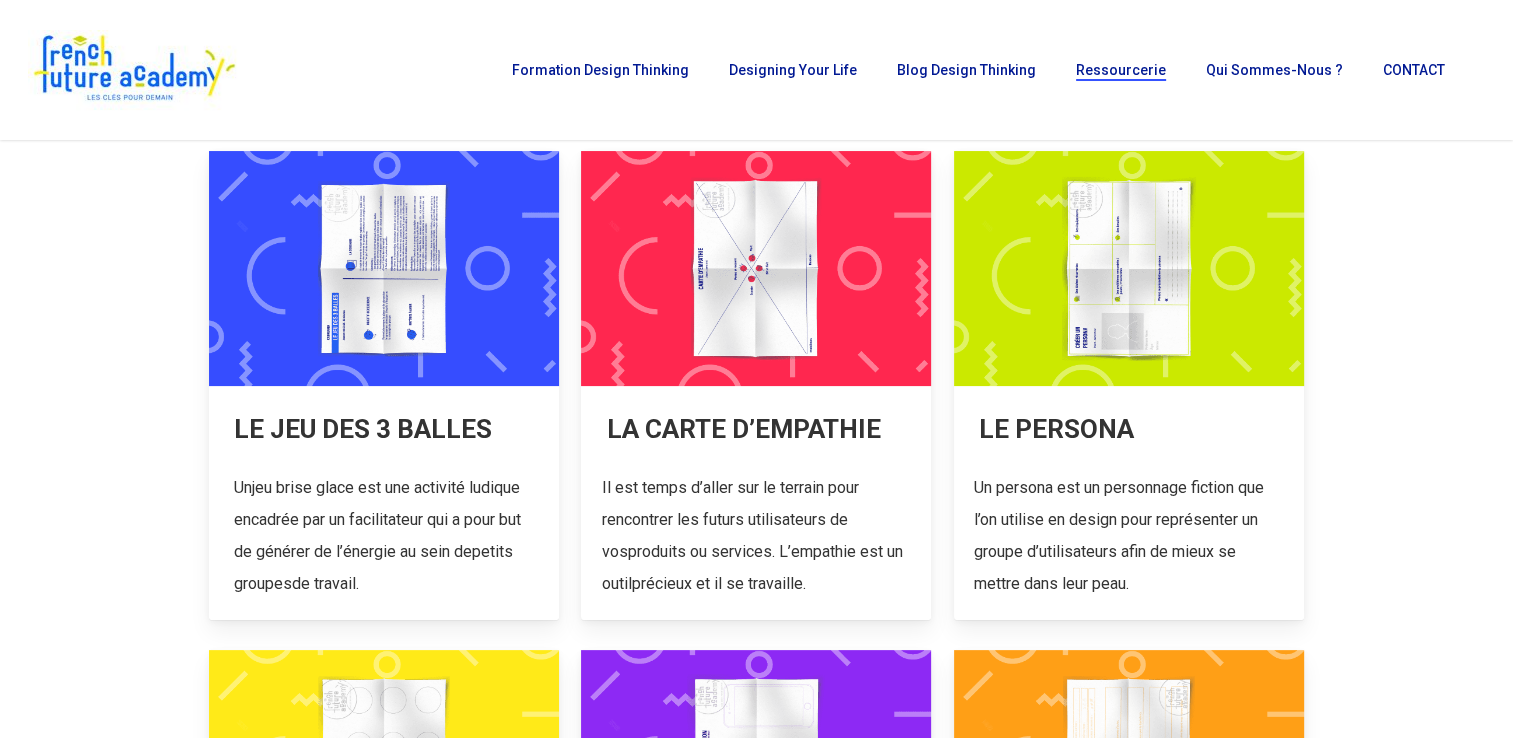 scroll, scrollTop: 292, scrollLeft: 0, axis: vertical 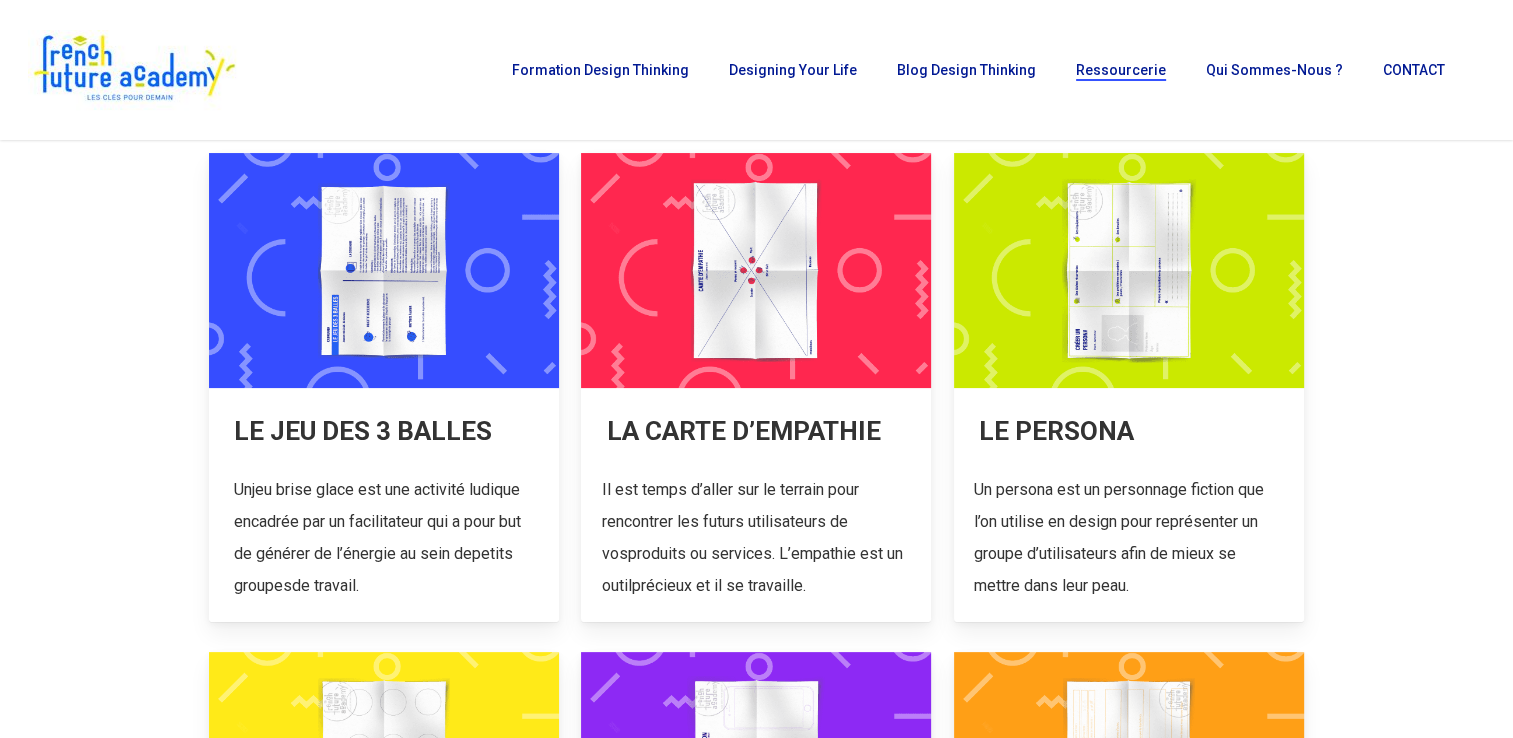 click at bounding box center (756, 387) 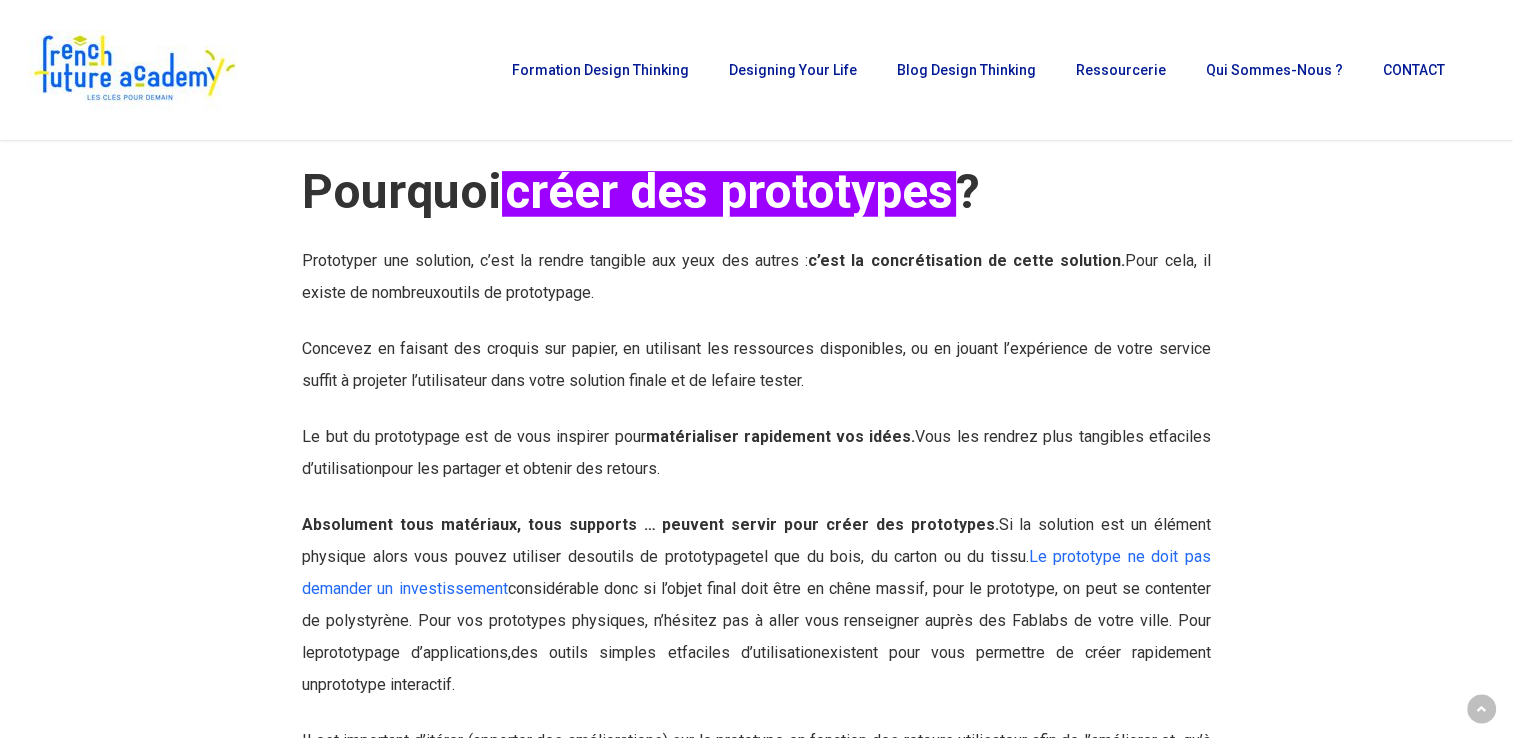 scroll, scrollTop: 723, scrollLeft: 0, axis: vertical 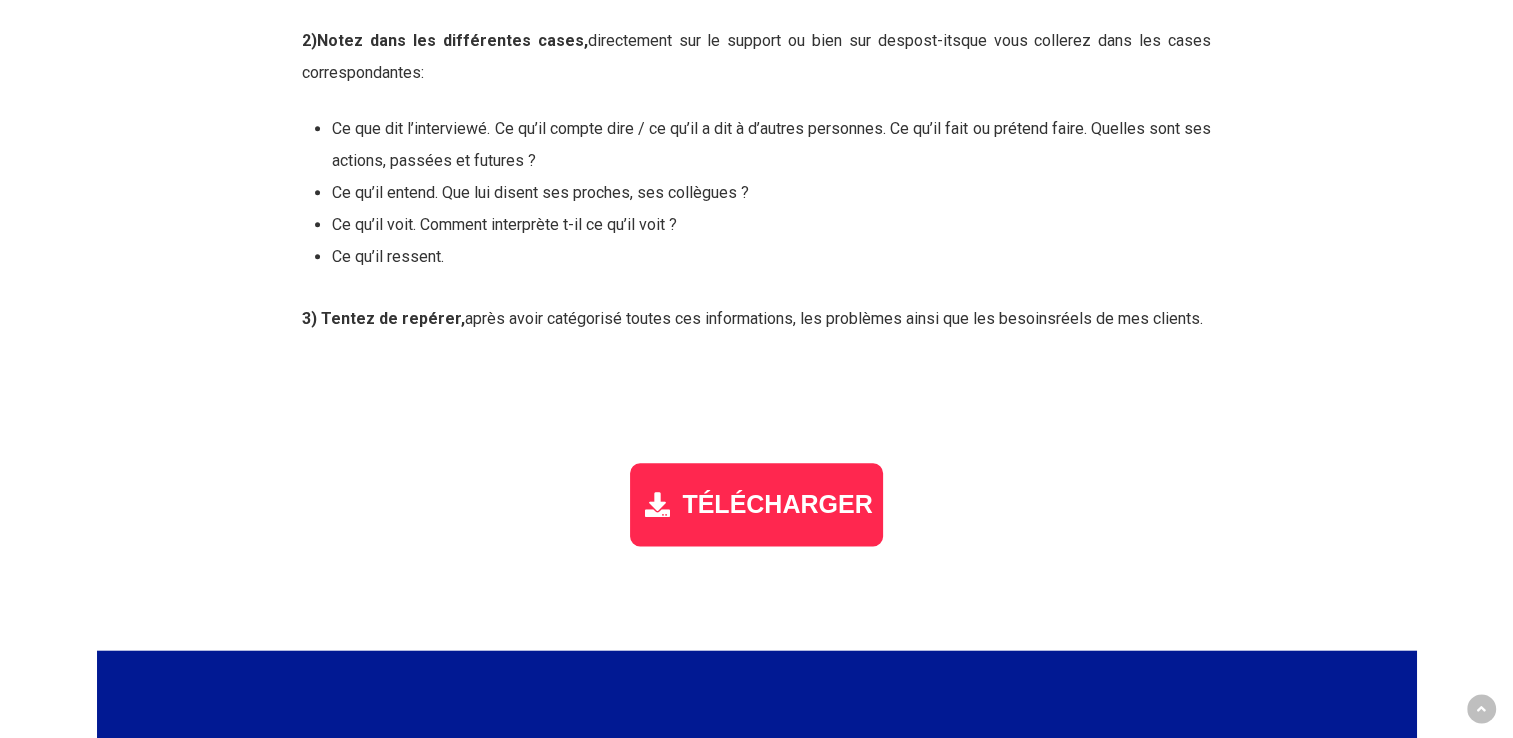 click on "TÉLÉCHARGER" at bounding box center [777, 504] 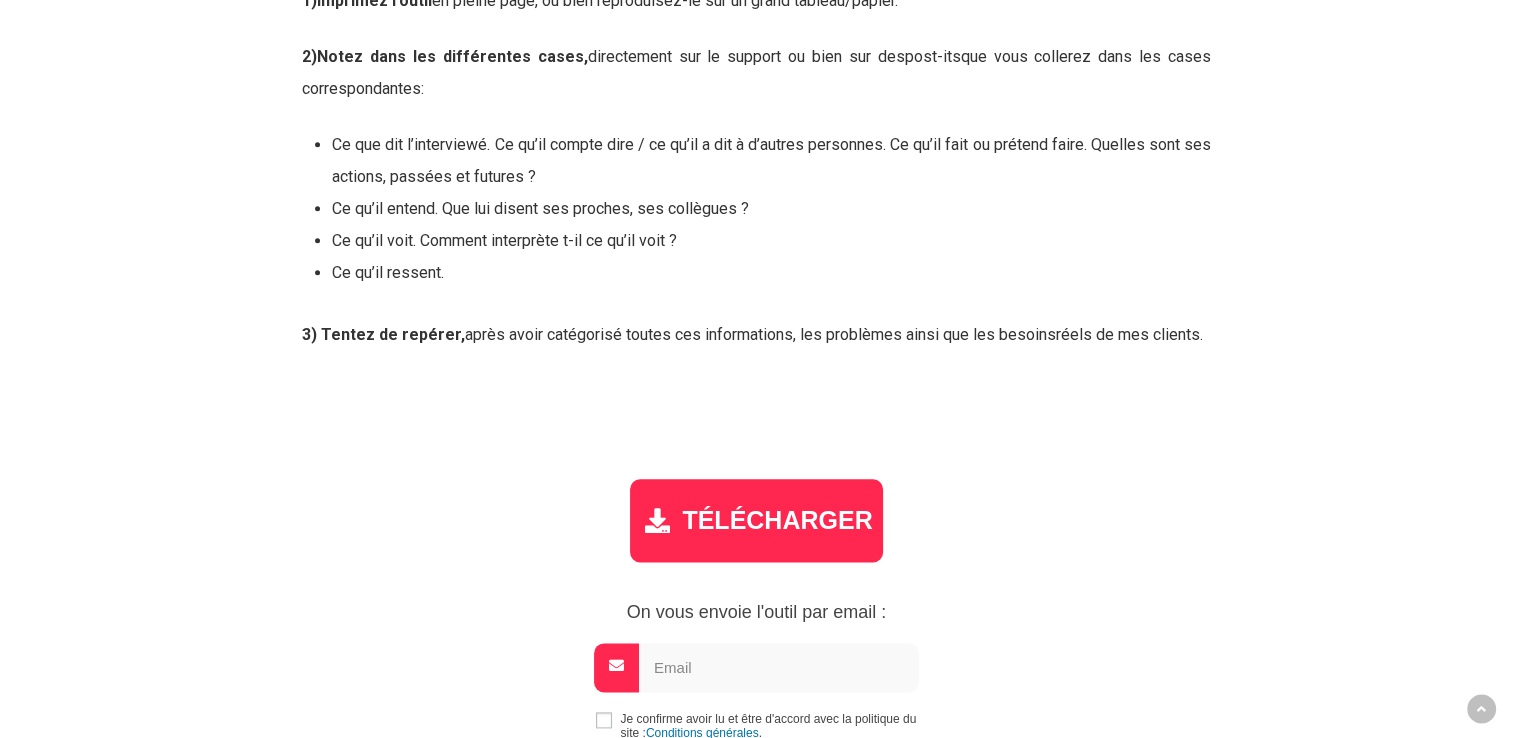scroll, scrollTop: 2561, scrollLeft: 0, axis: vertical 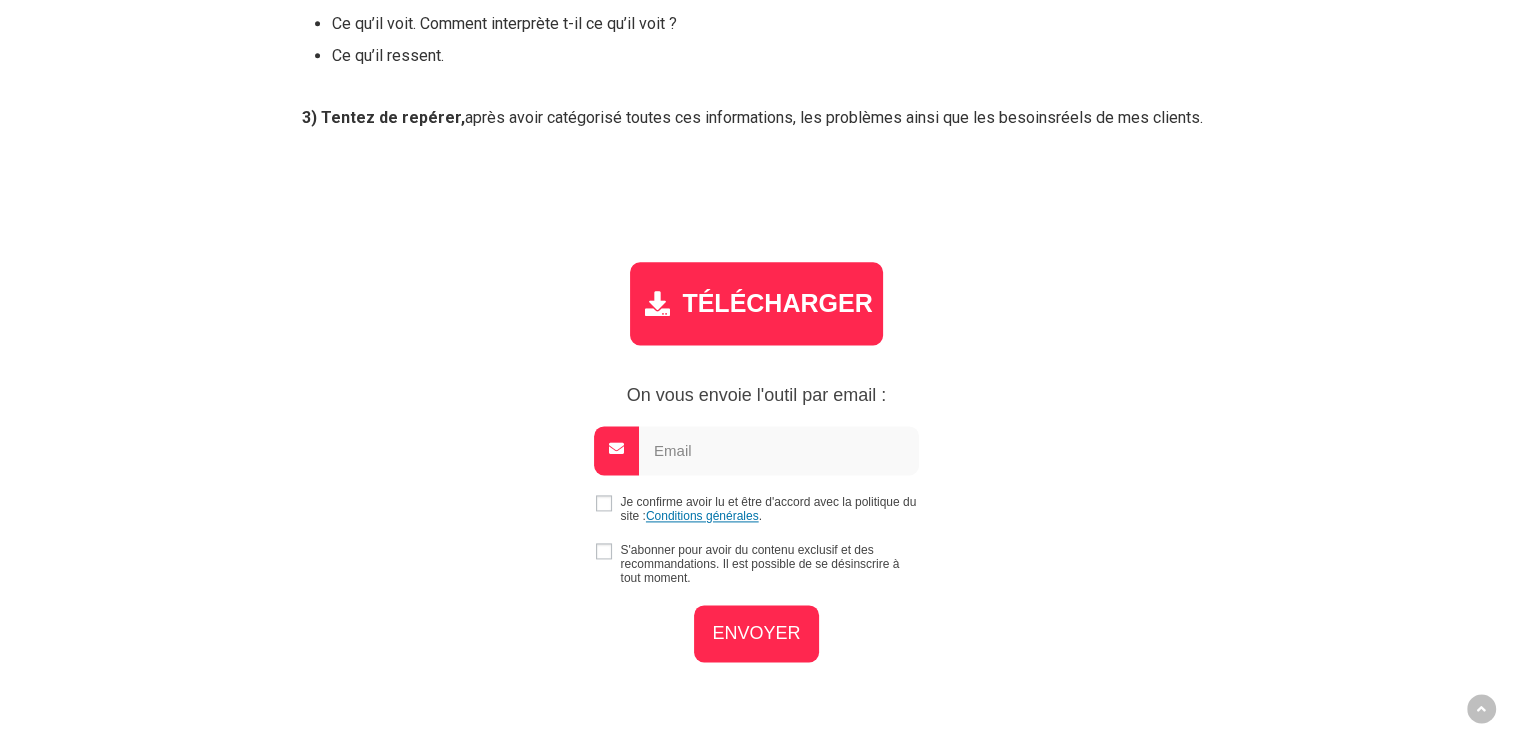 click at bounding box center [779, 450] 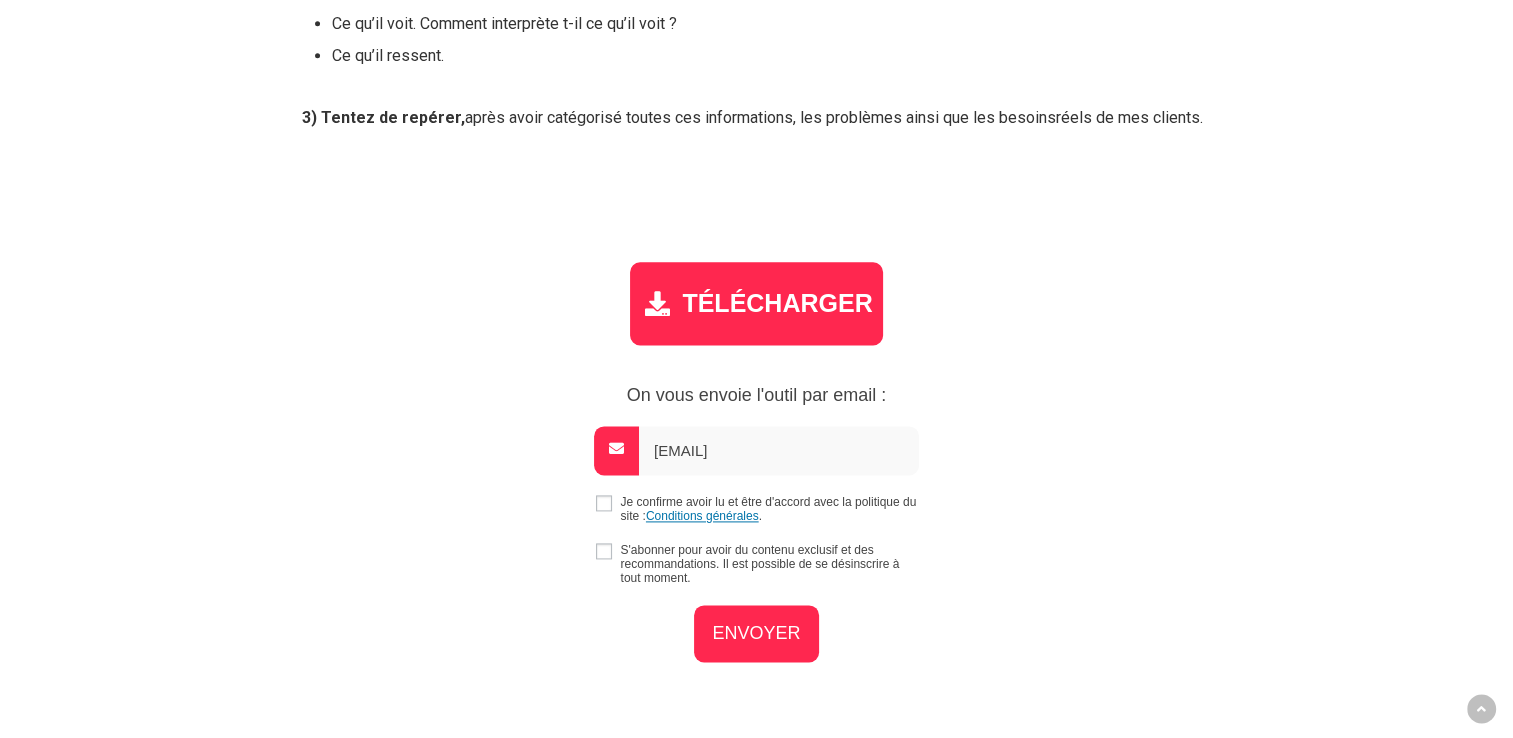 type on "axel.thouvenin@nouvelle-aquitaine.fr" 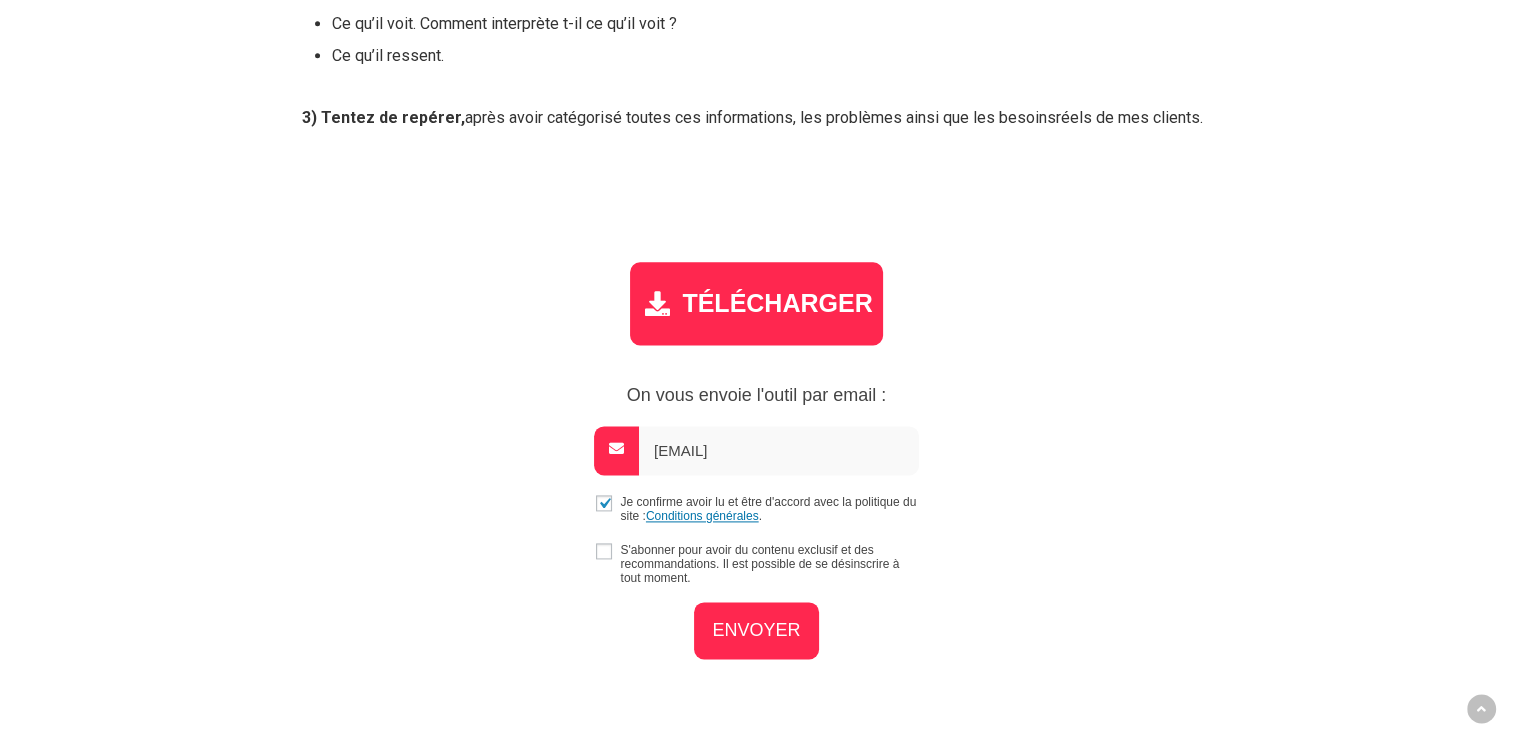 click on "ENVOYER" at bounding box center [756, 630] 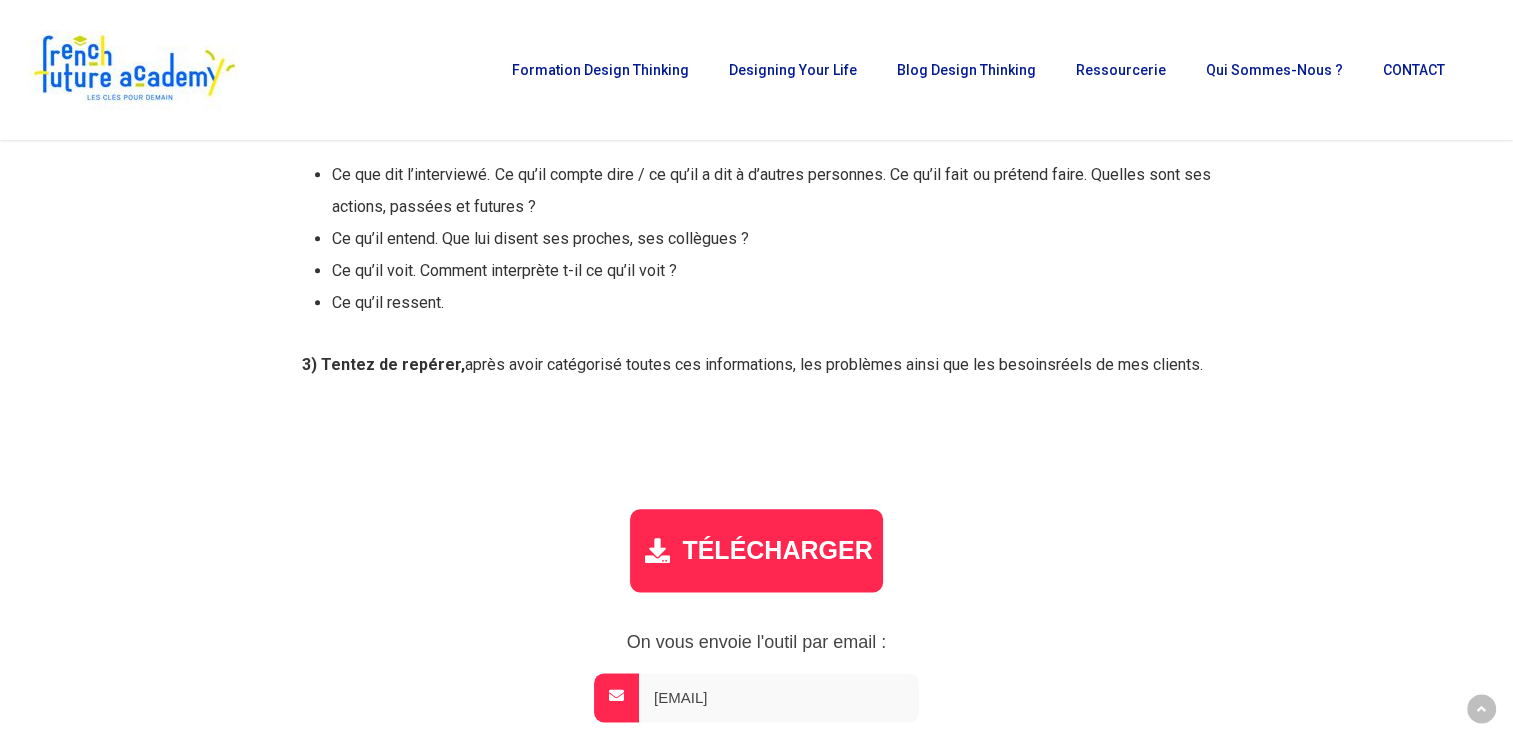 scroll, scrollTop: 2058, scrollLeft: 0, axis: vertical 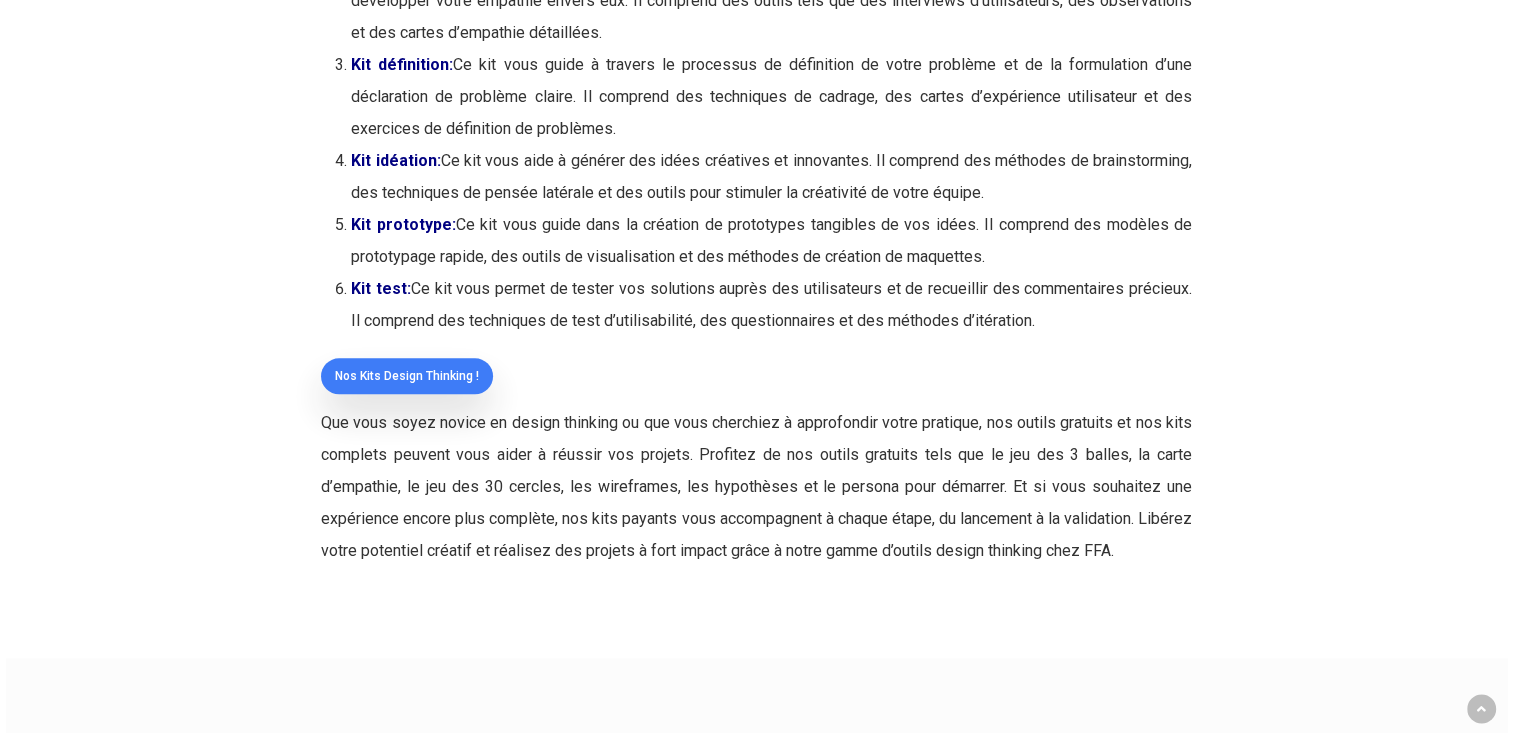 click on "Nos Kits Design Thinking !" at bounding box center [407, 376] 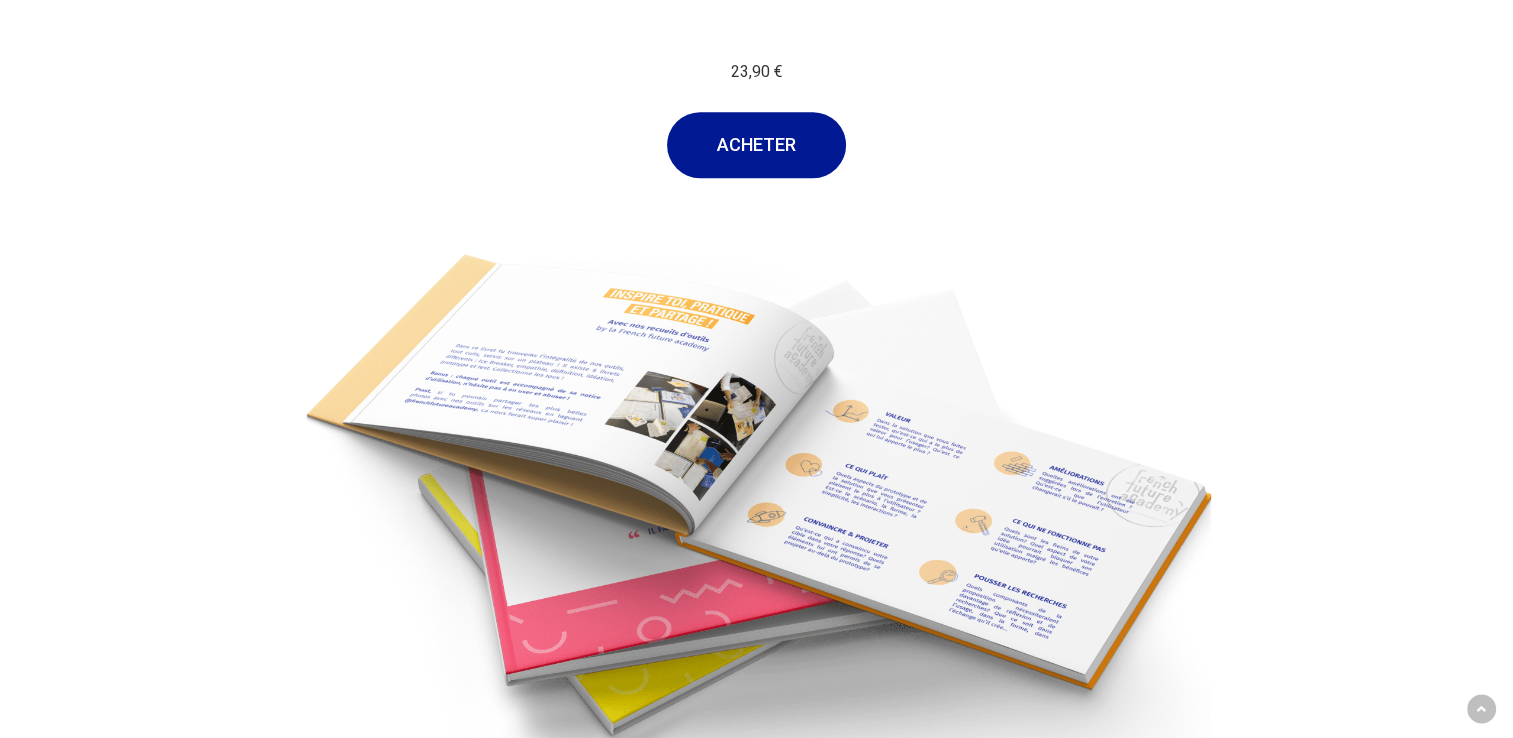 scroll, scrollTop: 1136, scrollLeft: 0, axis: vertical 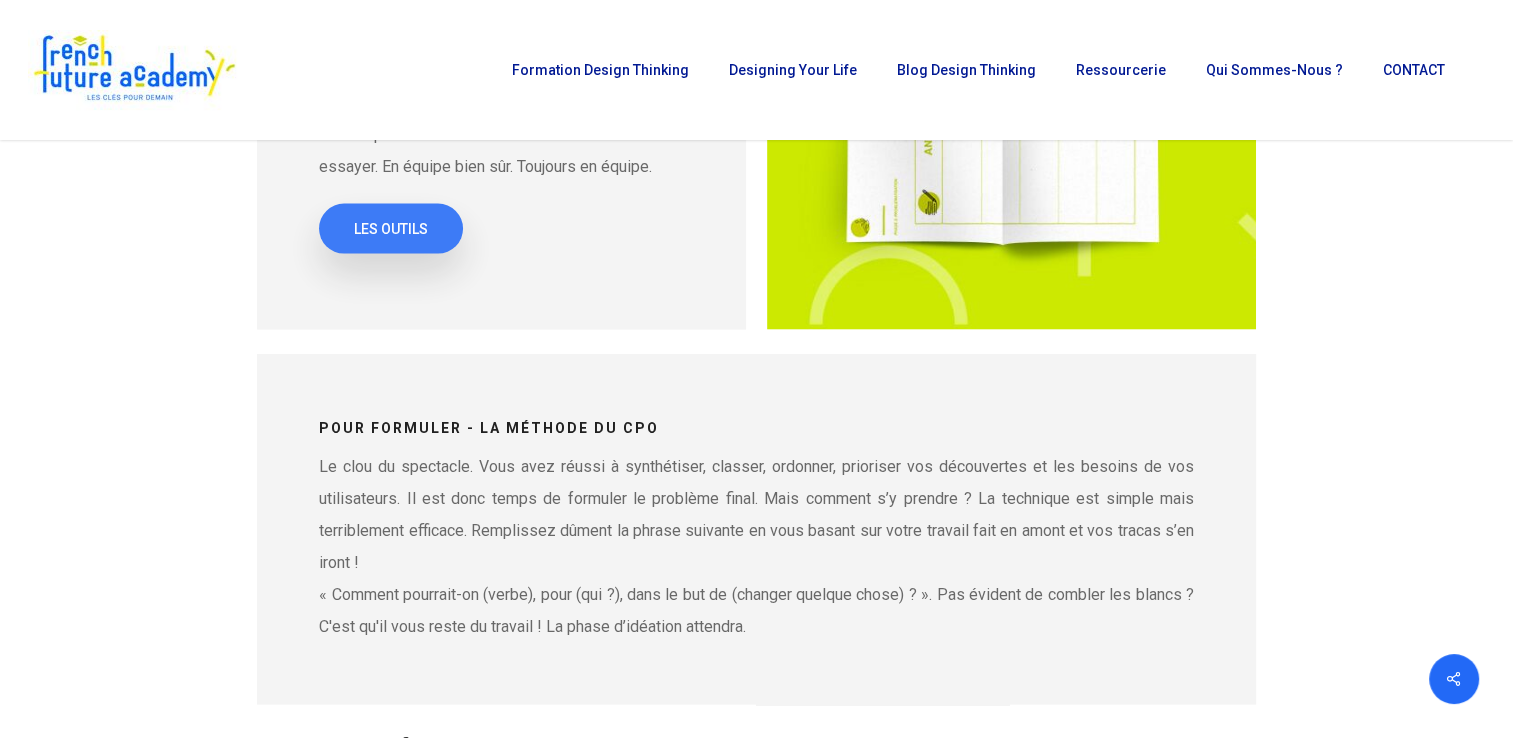 click on "LES OUTILS" at bounding box center (391, 229) 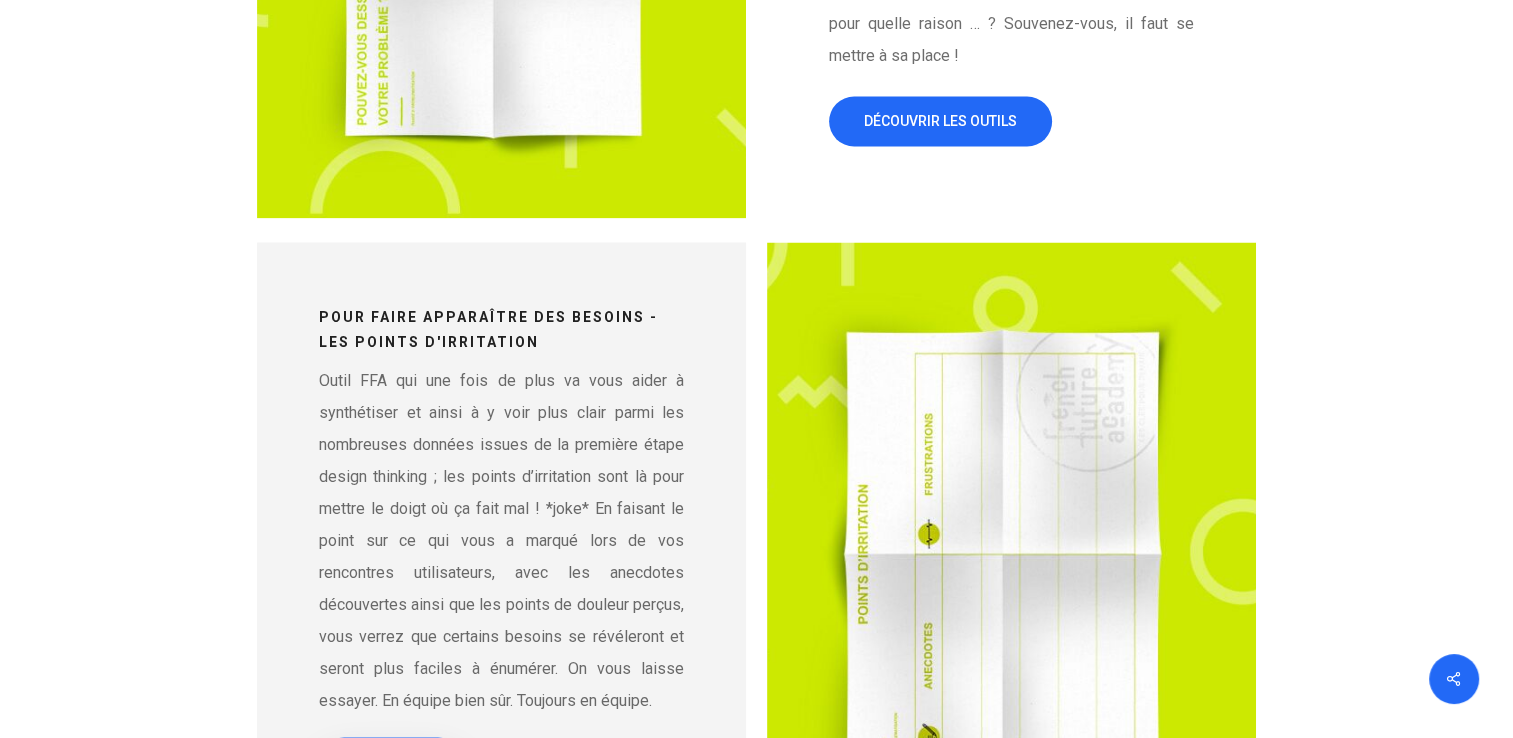 scroll, scrollTop: 3698, scrollLeft: 0, axis: vertical 